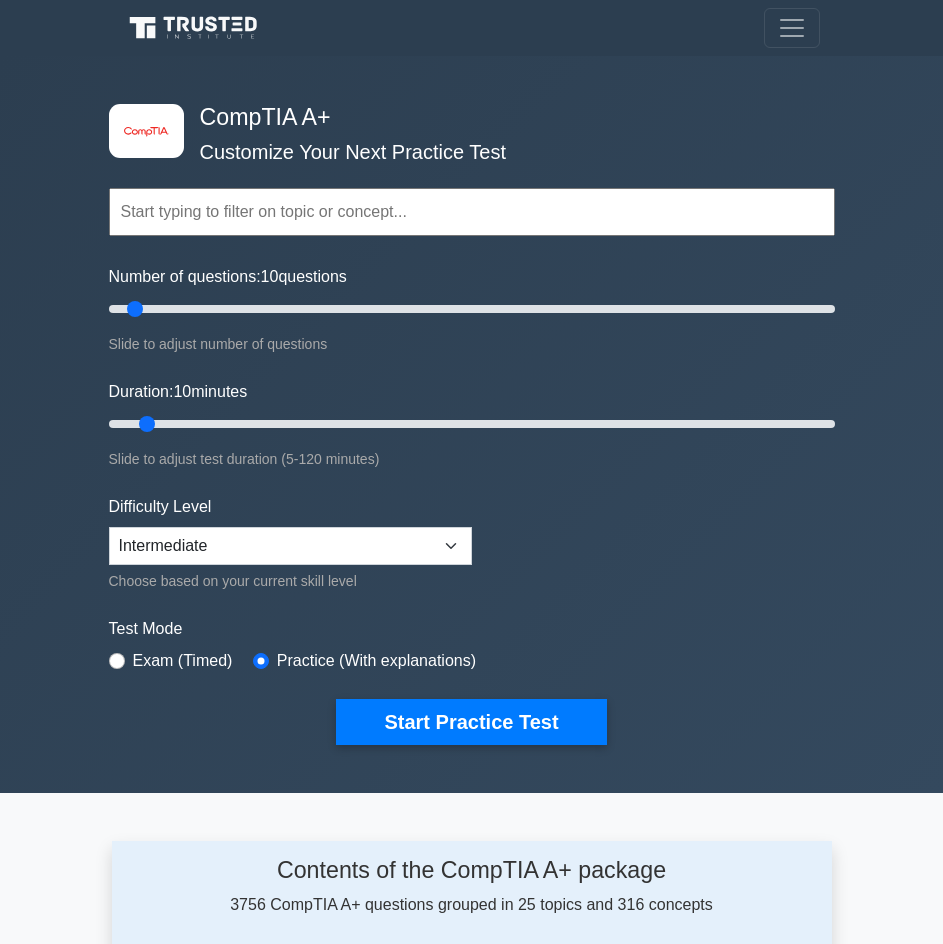 scroll, scrollTop: 0, scrollLeft: 0, axis: both 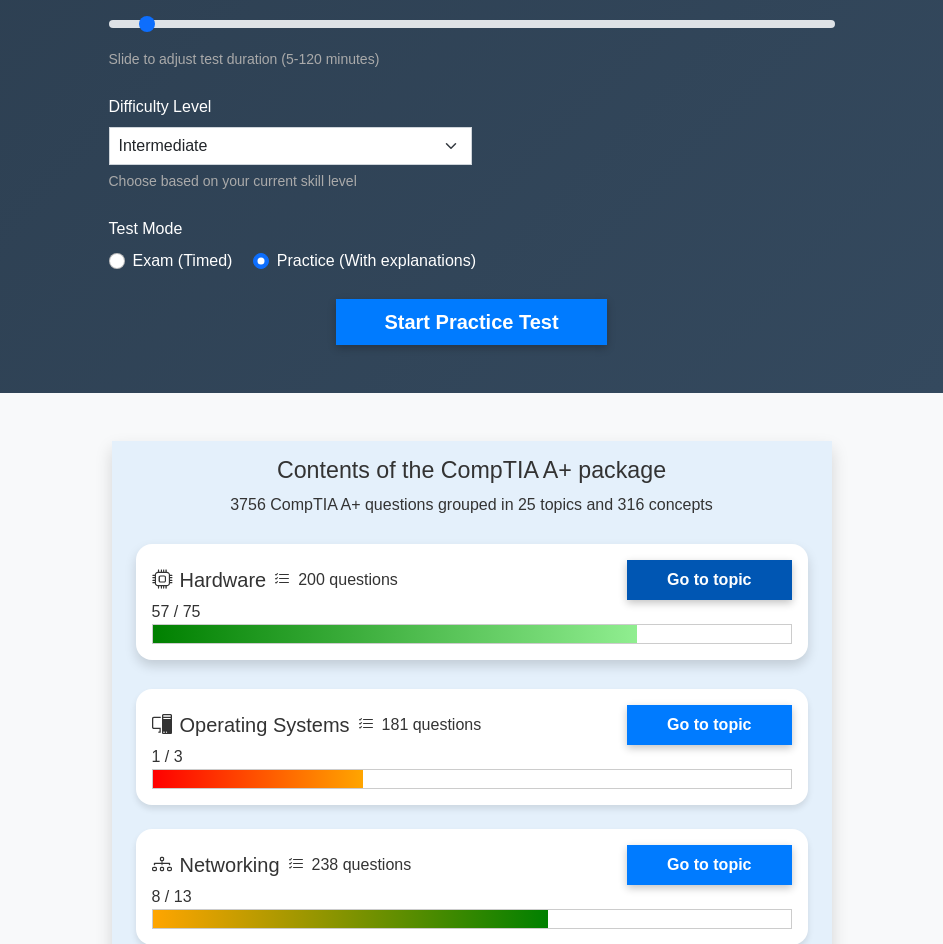 type on "bater" 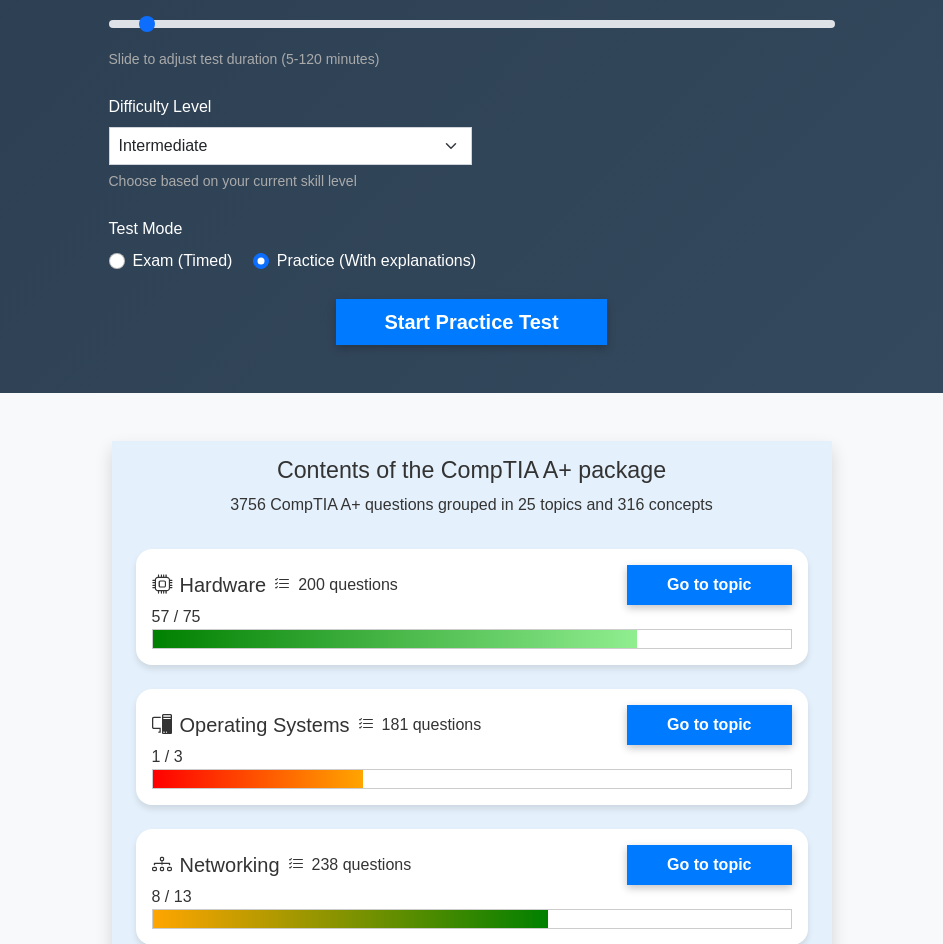 scroll, scrollTop: 0, scrollLeft: 0, axis: both 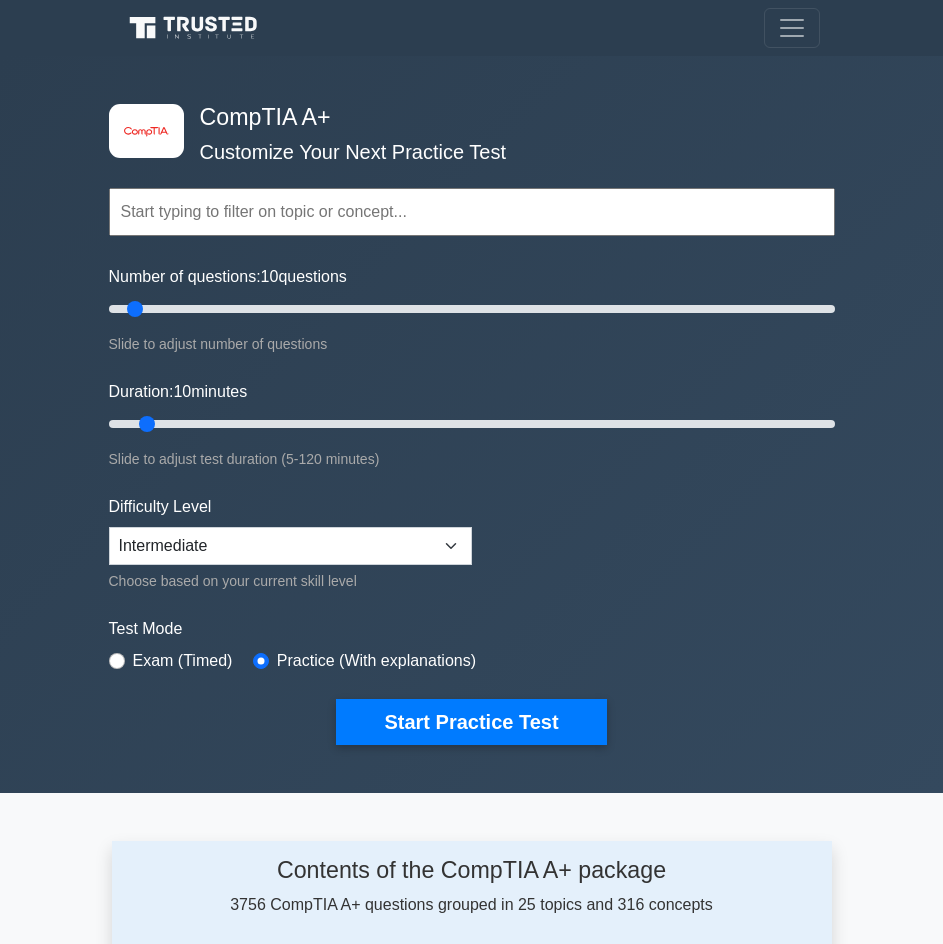 click at bounding box center (472, 212) 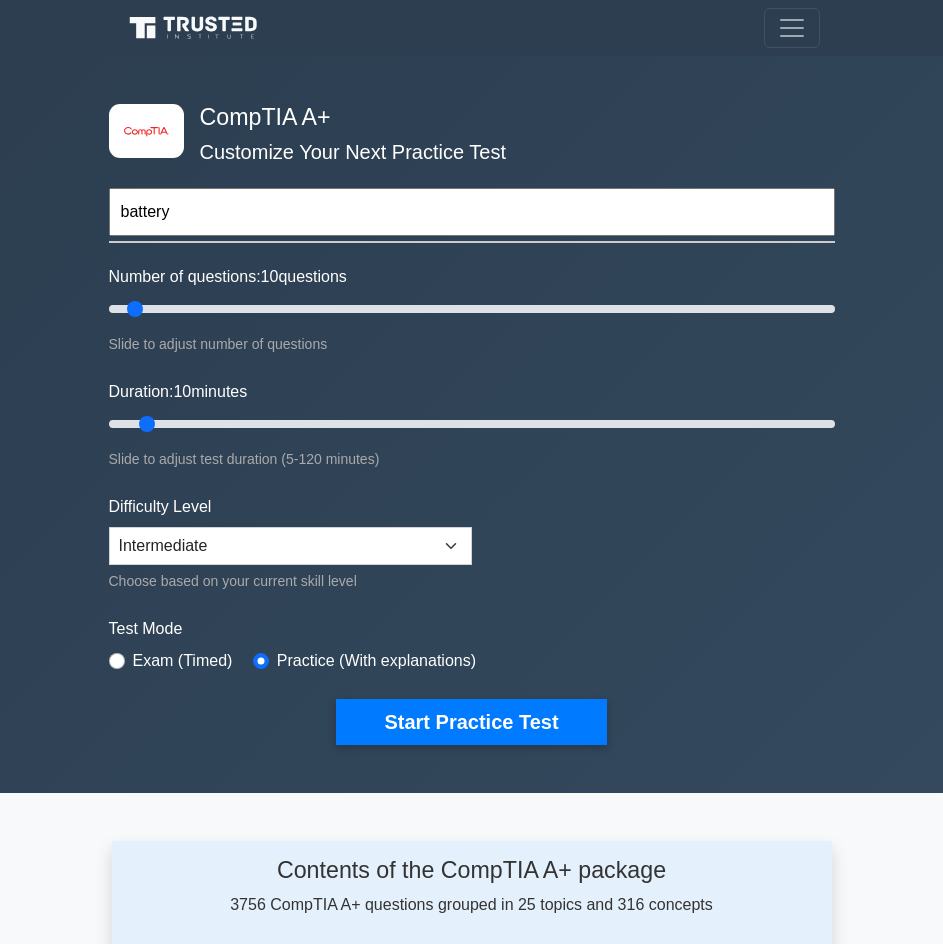 type on "battery" 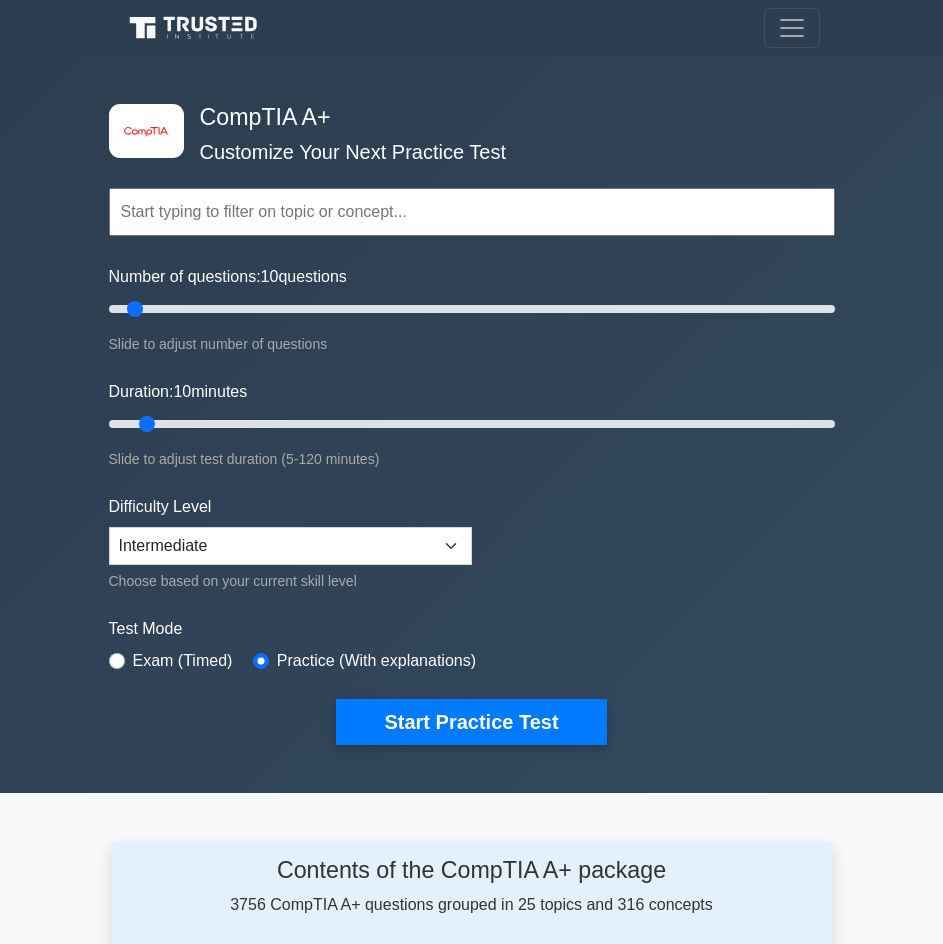 click at bounding box center [472, 212] 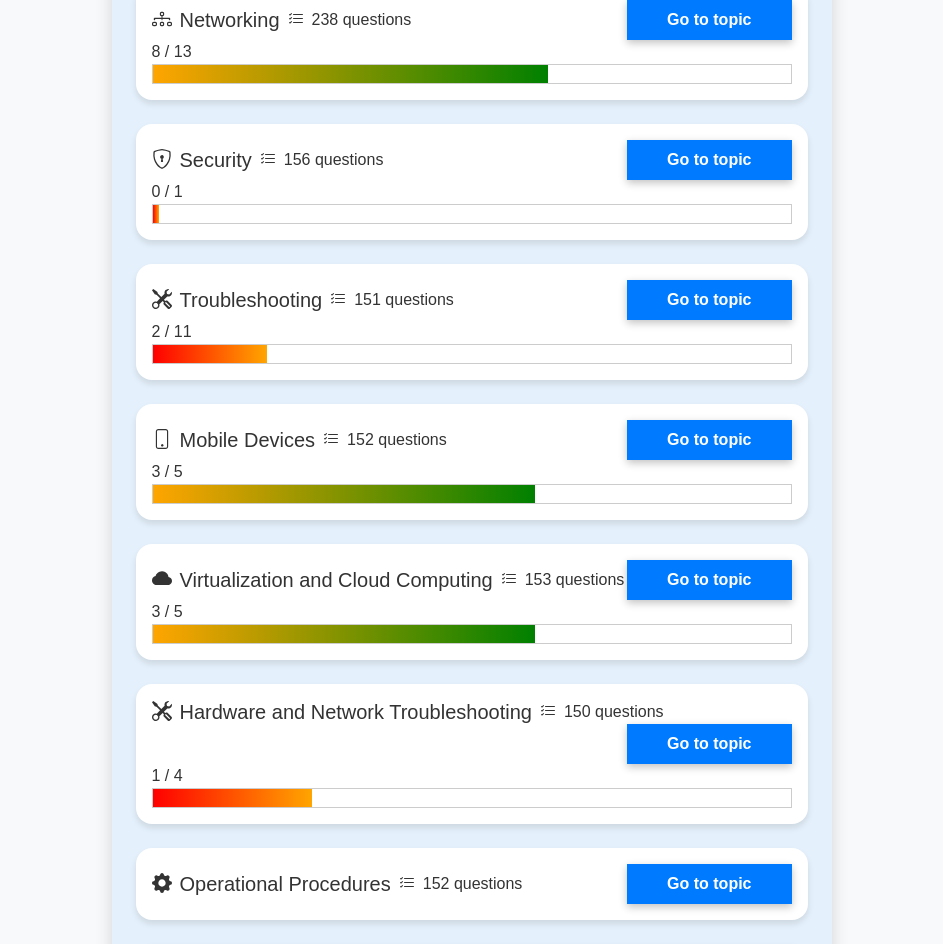 scroll, scrollTop: 1300, scrollLeft: 0, axis: vertical 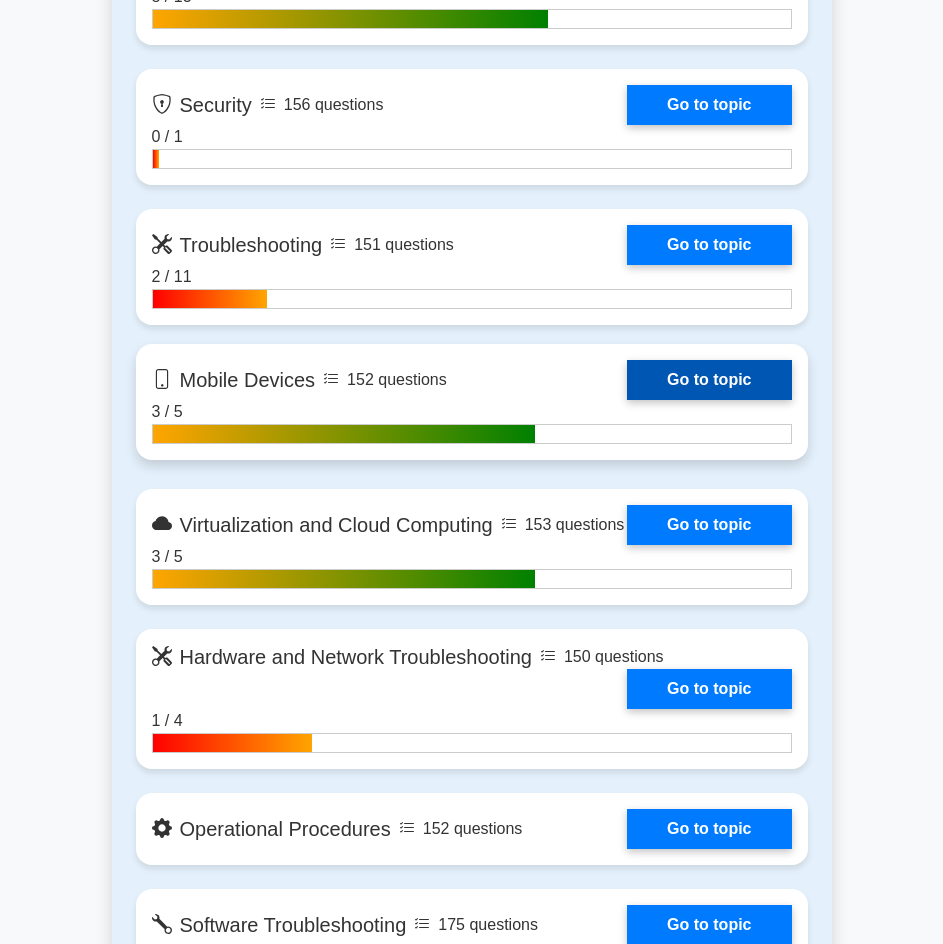 type on "battery" 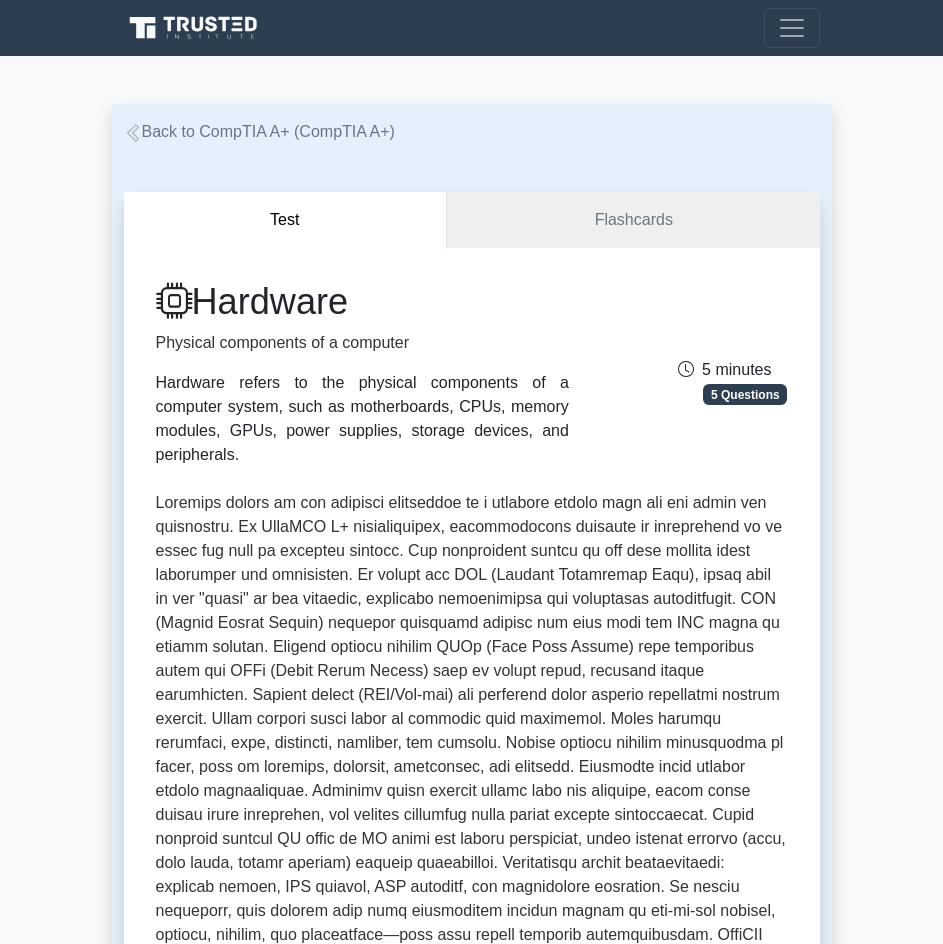 scroll, scrollTop: 0, scrollLeft: 0, axis: both 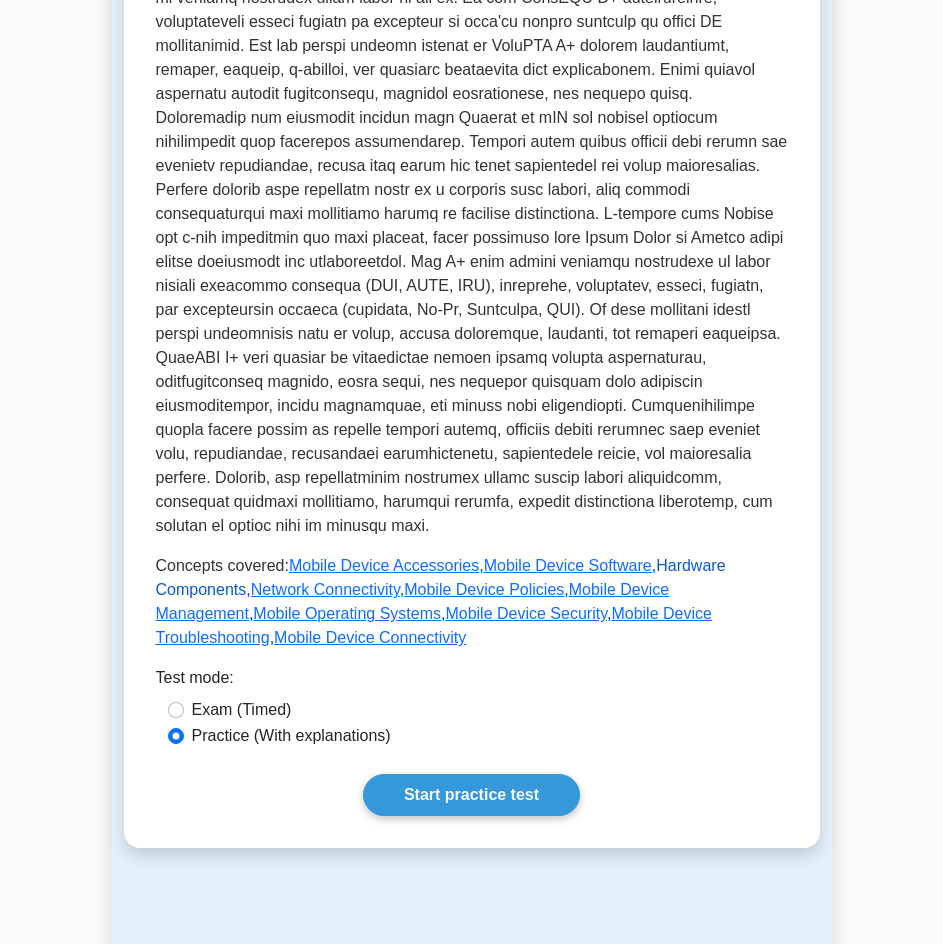 click on "Hardware Components" at bounding box center (441, 577) 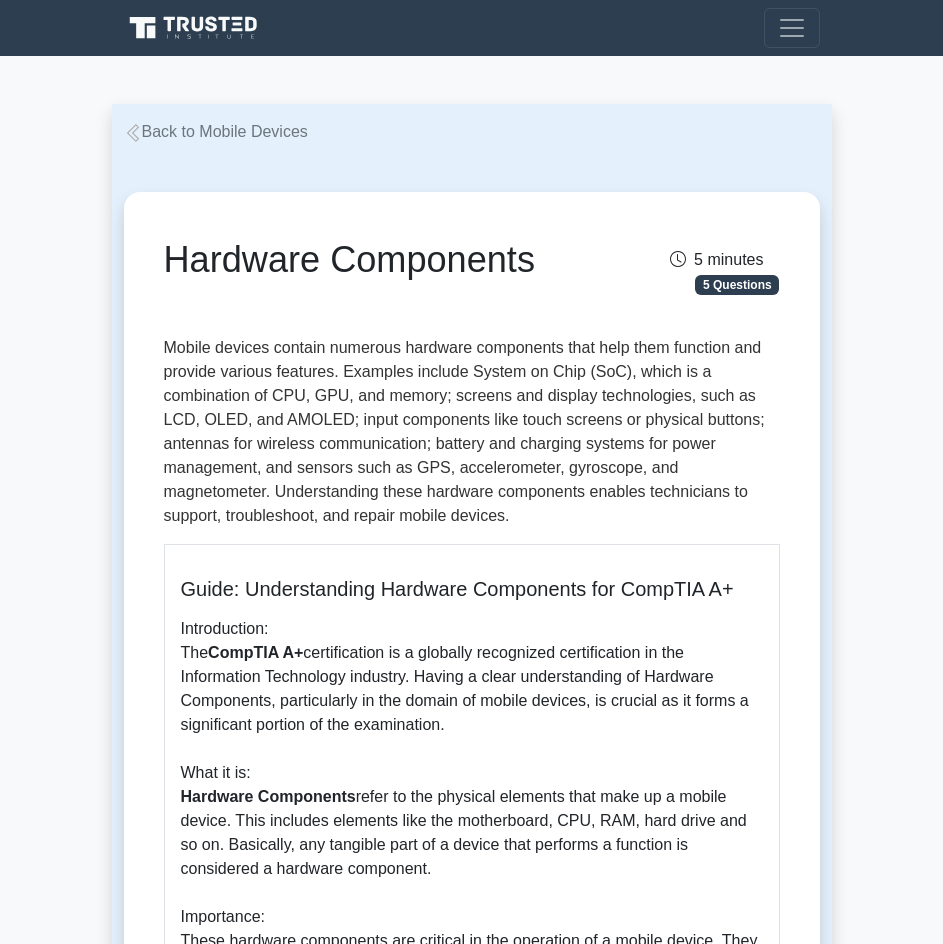 scroll, scrollTop: 0, scrollLeft: 0, axis: both 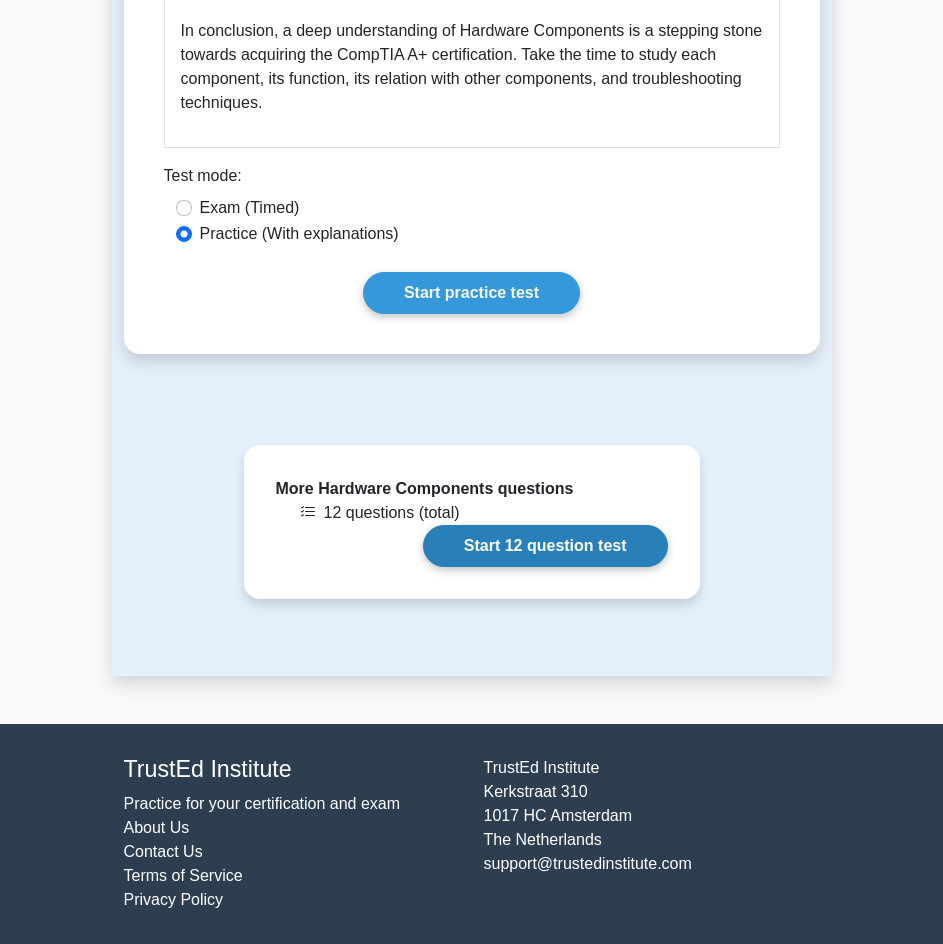 click on "Start 12 question test" at bounding box center [545, 546] 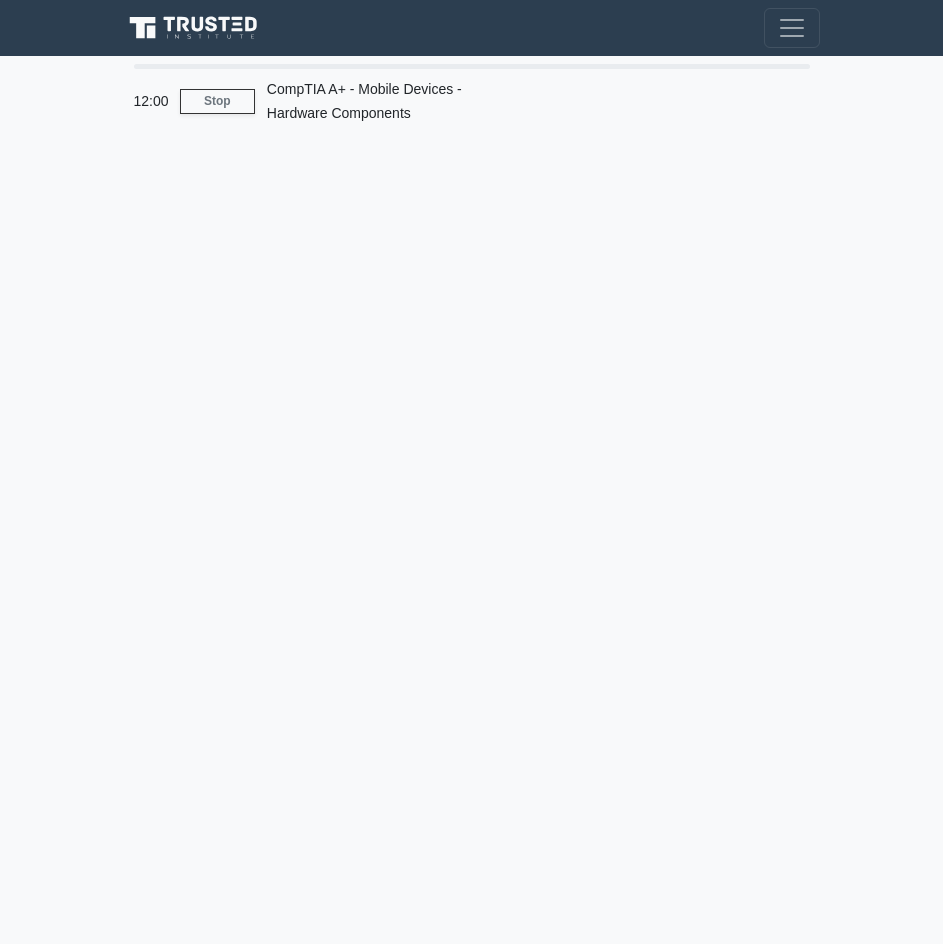 scroll, scrollTop: 0, scrollLeft: 0, axis: both 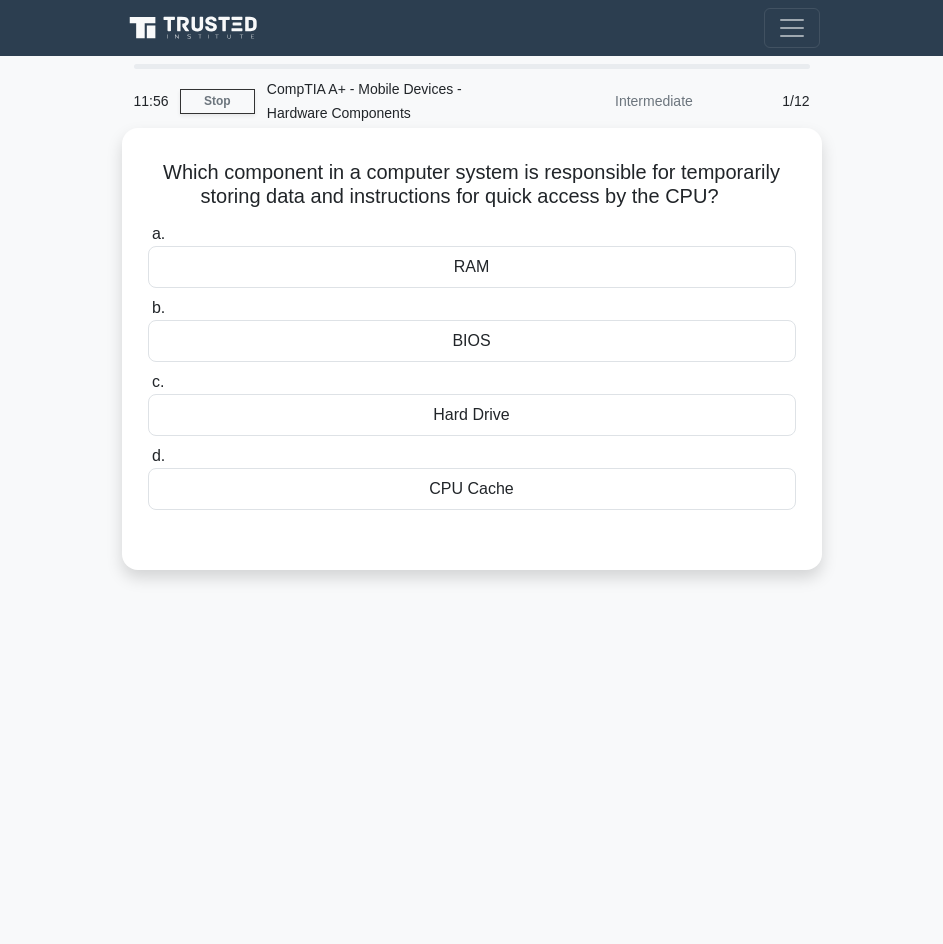 click on "b.
BIOS" at bounding box center (472, 329) 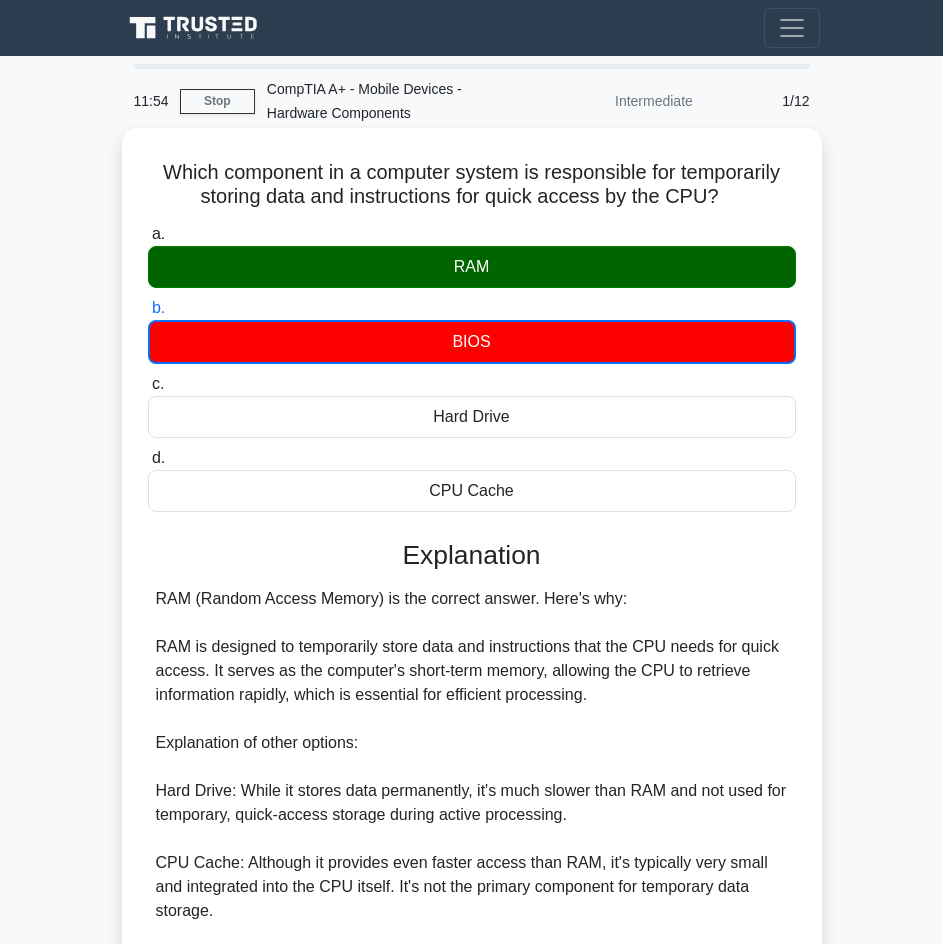 click on "b.
BIOS" at bounding box center (472, 330) 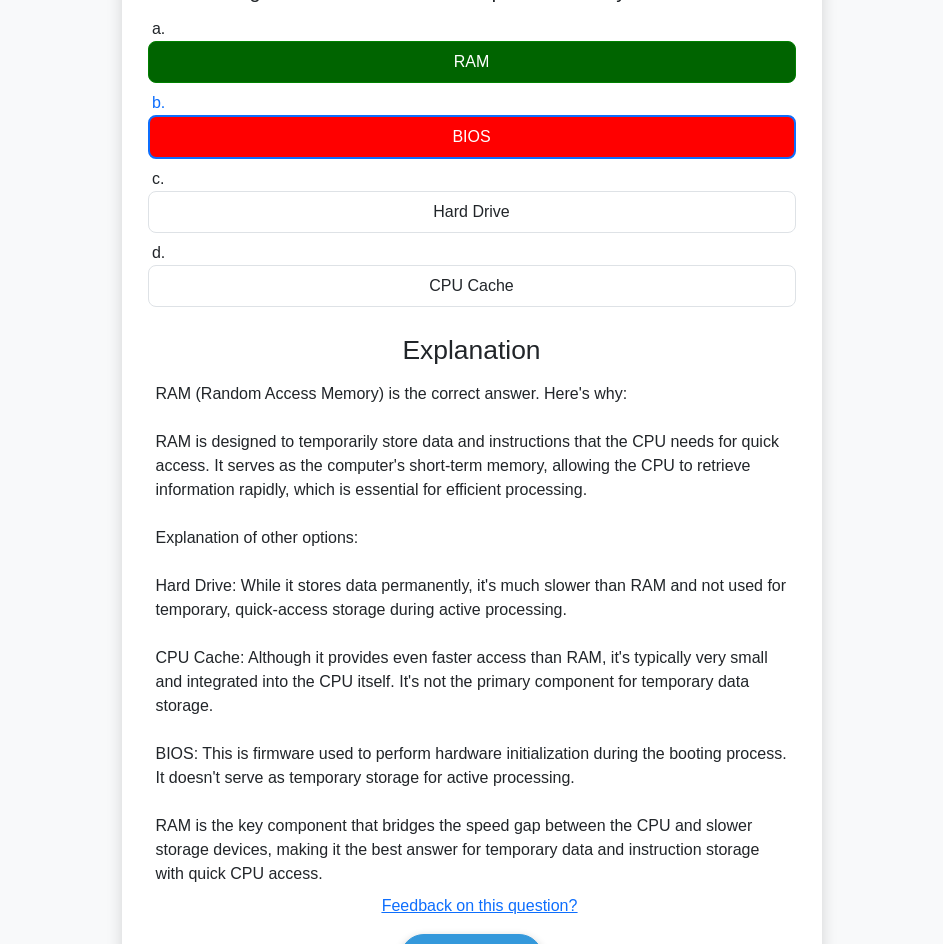 scroll, scrollTop: 306, scrollLeft: 0, axis: vertical 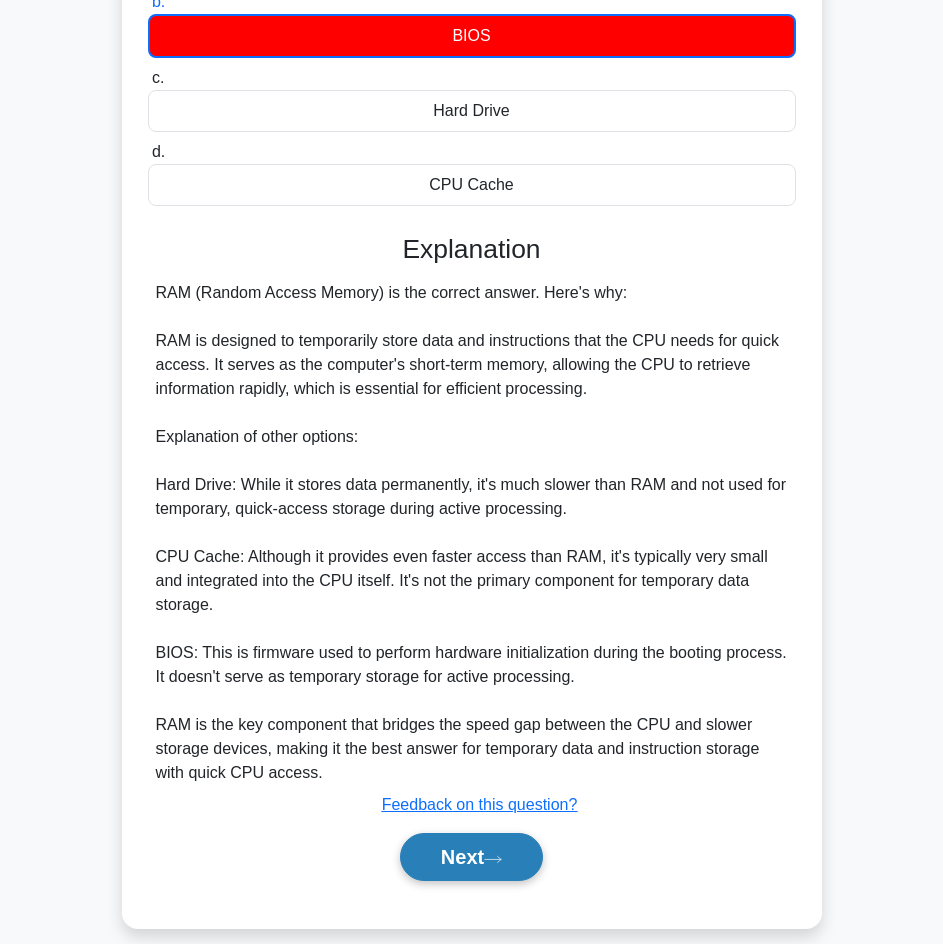 click on "Next" at bounding box center (471, 857) 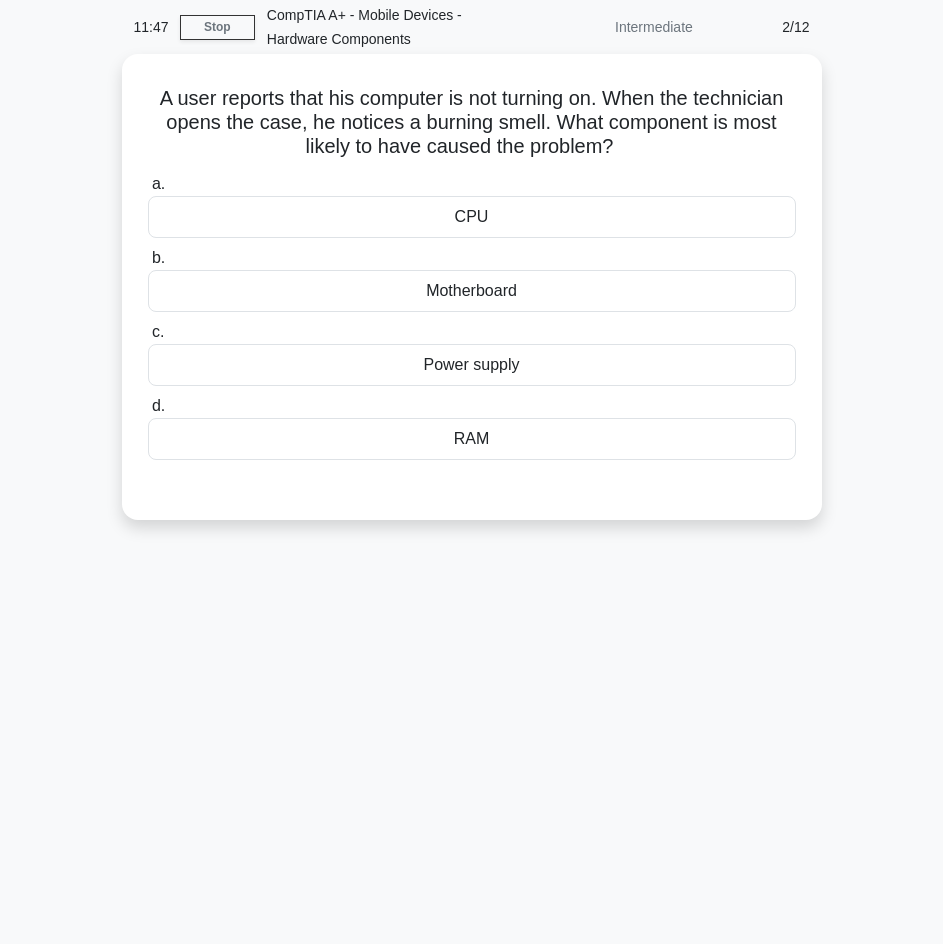 scroll, scrollTop: 0, scrollLeft: 0, axis: both 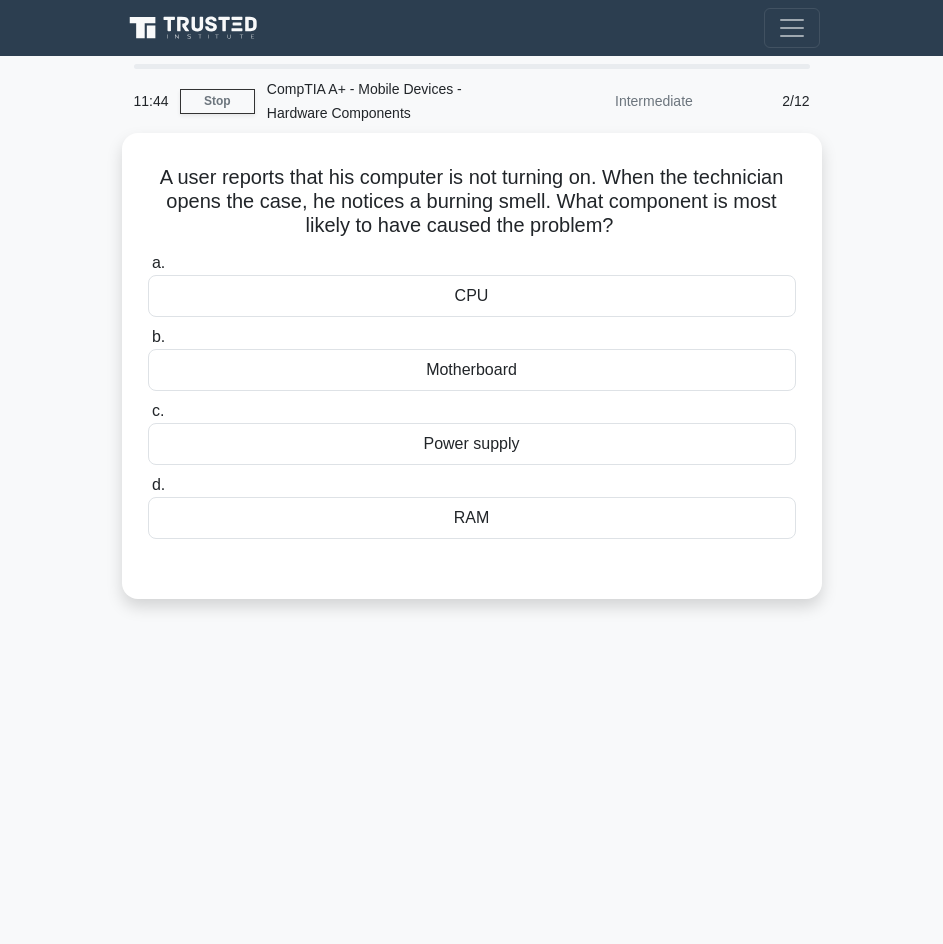 click on "11:44
Stop
CompTIA A+  - Mobile Devices  - Hardware Components
Intermediate
2/12" at bounding box center [472, 101] 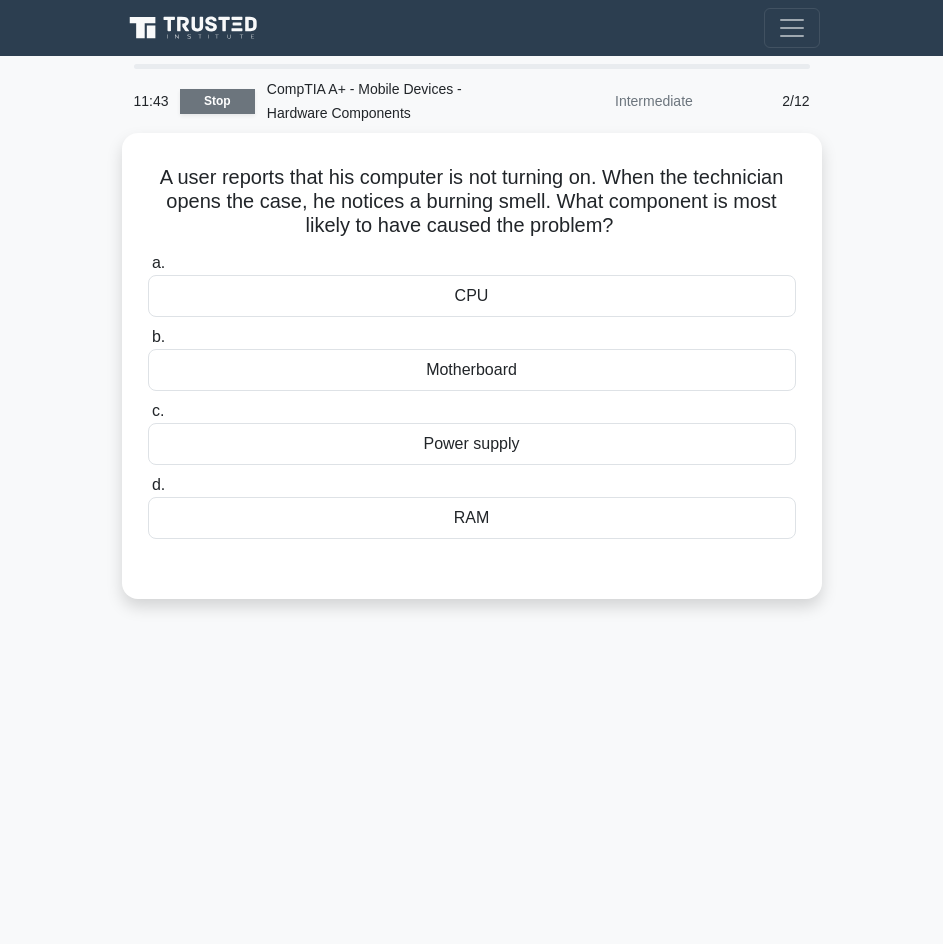 click on "Stop" at bounding box center [217, 101] 